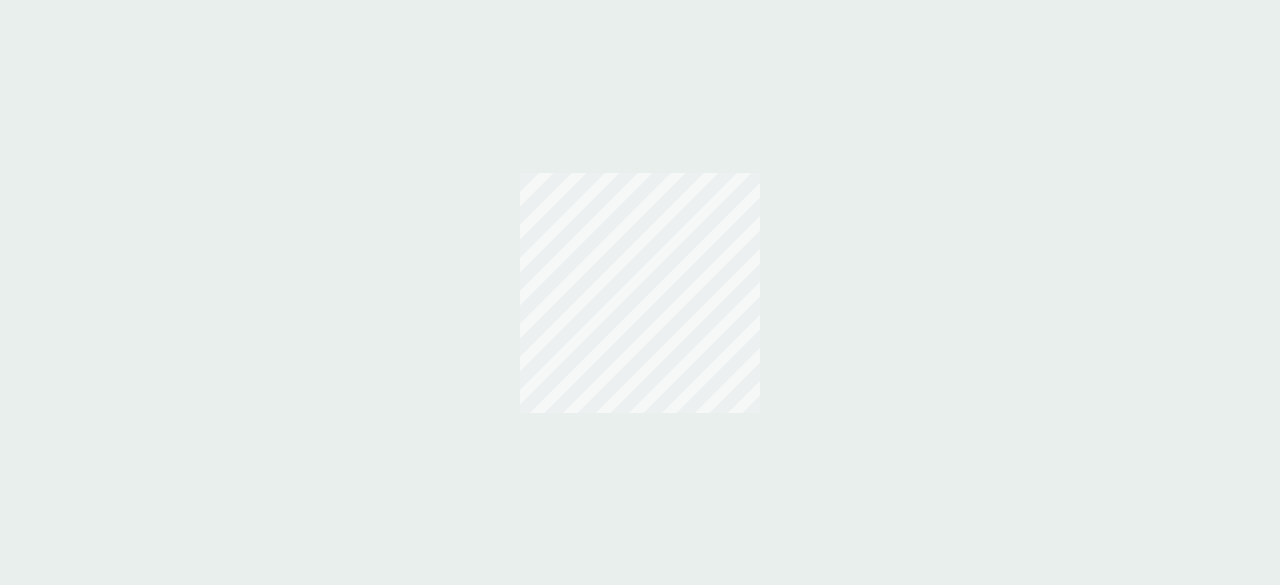 scroll, scrollTop: 0, scrollLeft: 0, axis: both 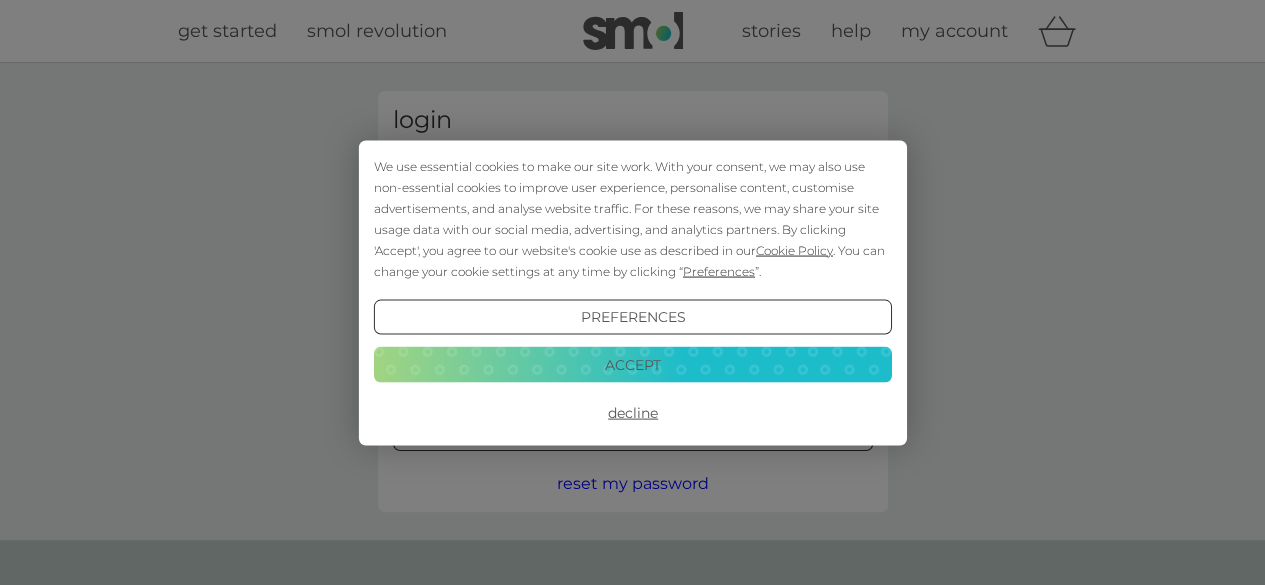 drag, startPoint x: 656, startPoint y: 367, endPoint x: 766, endPoint y: 359, distance: 110.29053 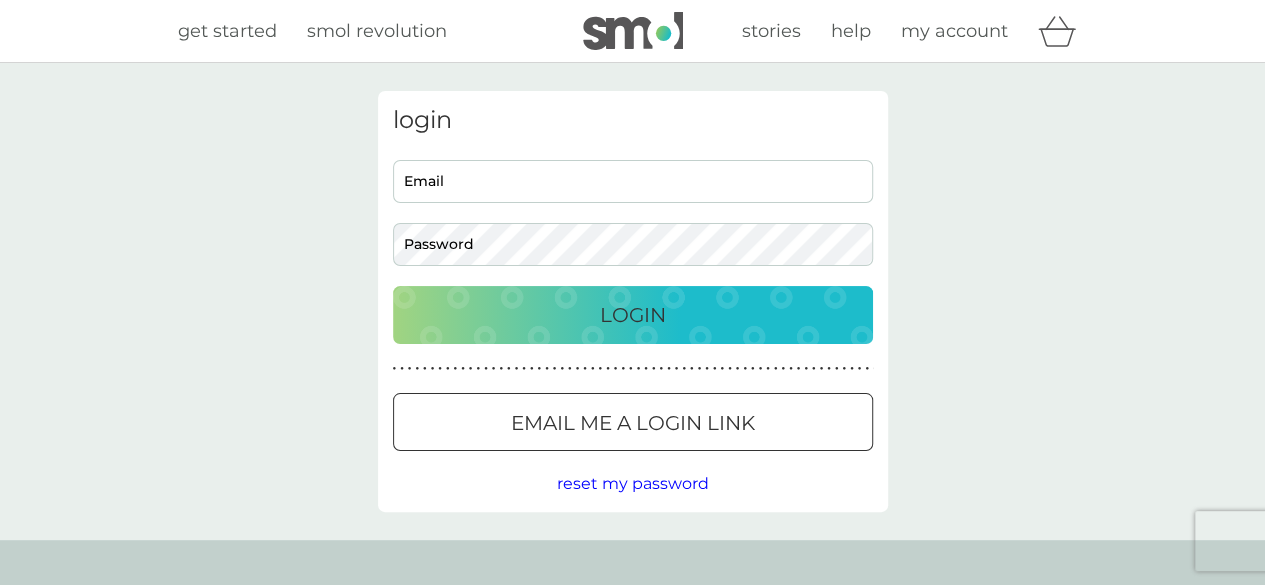 click on "Email" at bounding box center (633, 181) 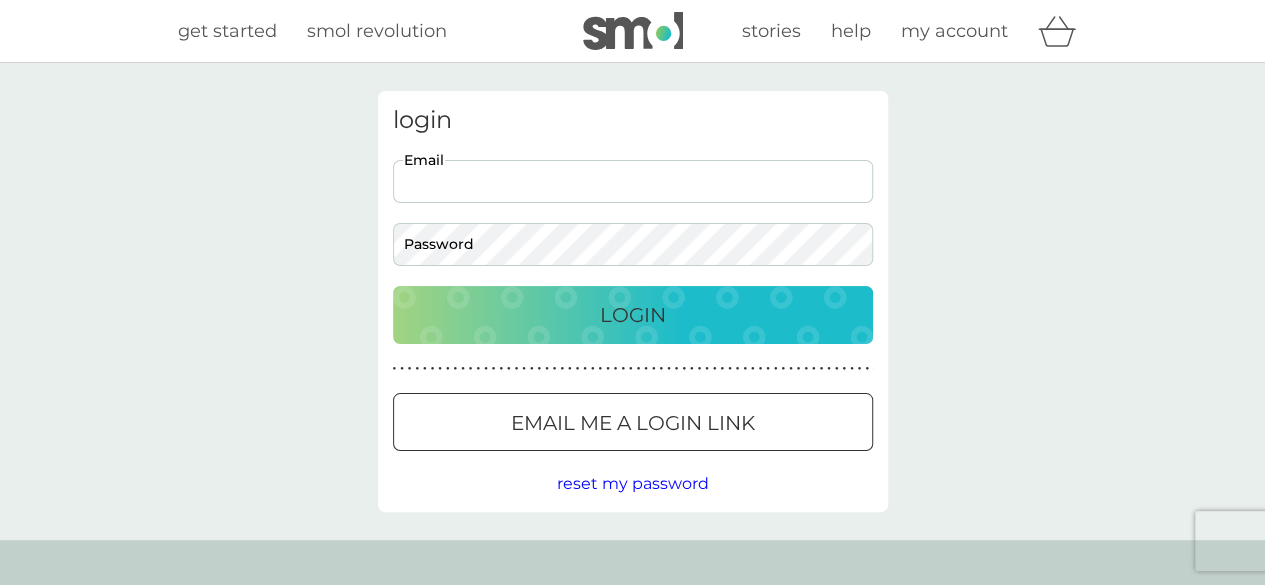 type on "r_p39@hotmail.com" 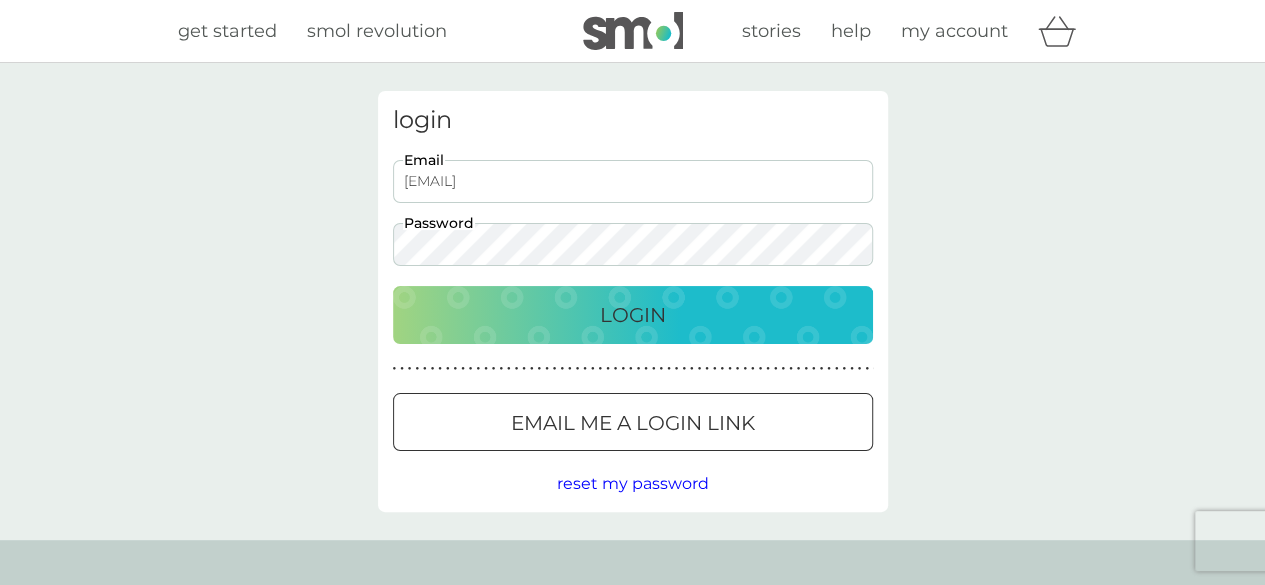 click on "Login" at bounding box center [633, 315] 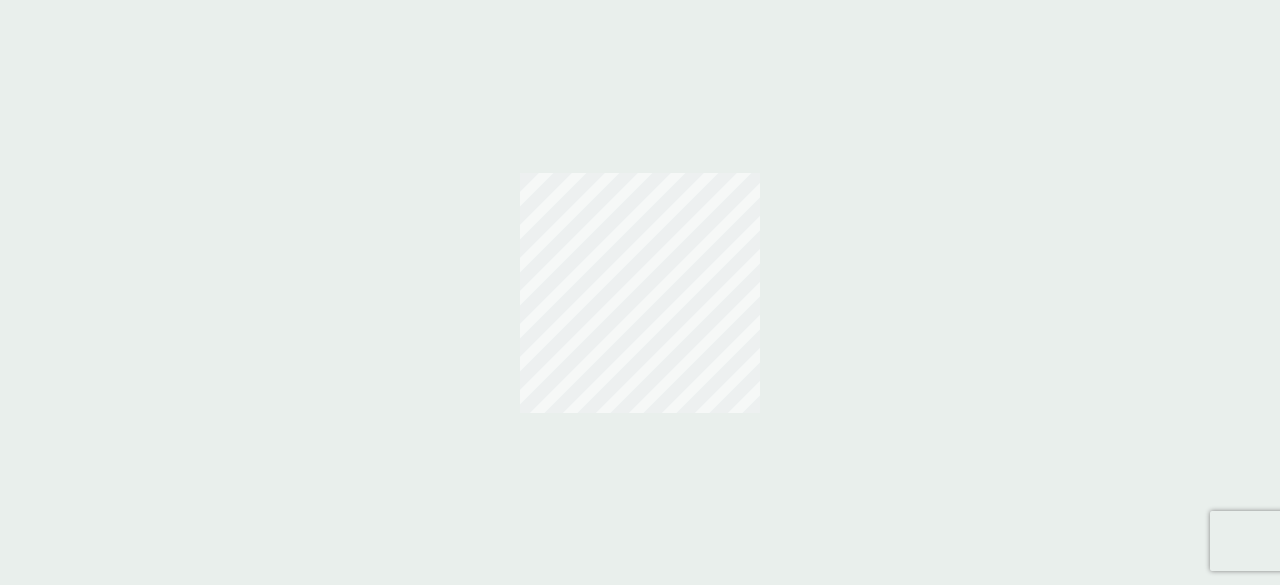 scroll, scrollTop: 0, scrollLeft: 0, axis: both 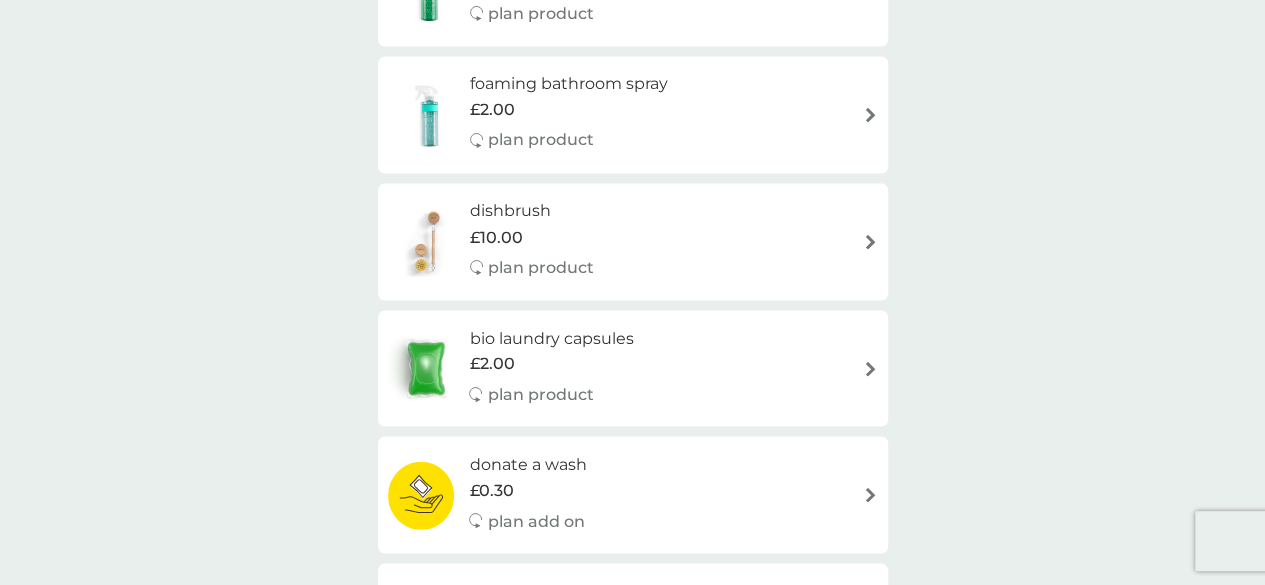click on "dishbrush" at bounding box center (532, 211) 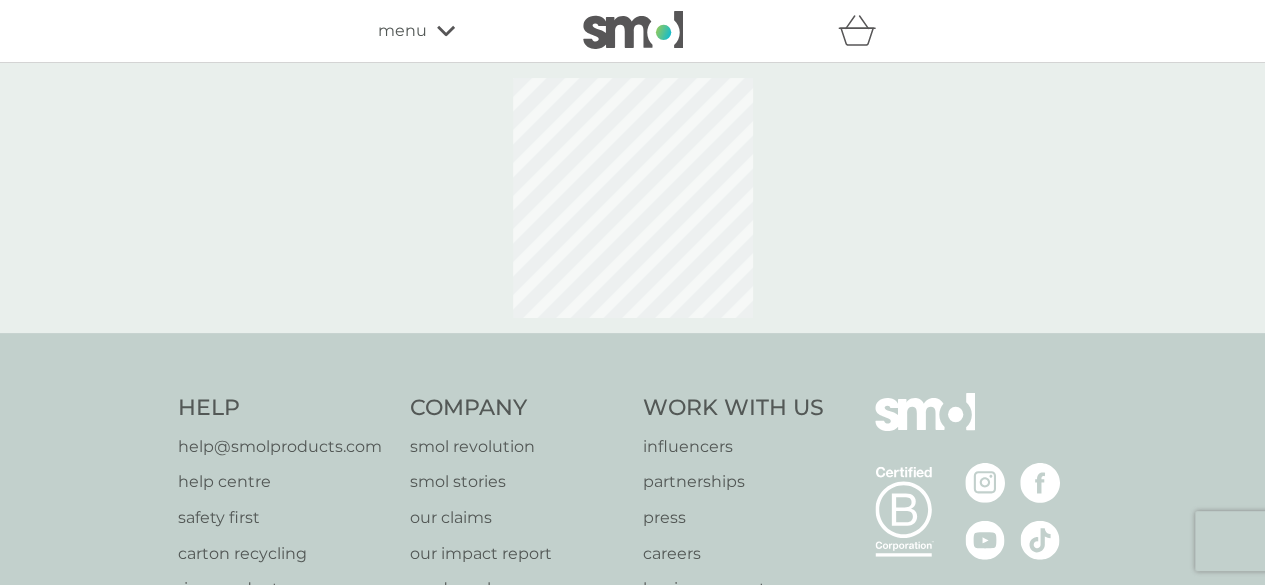 select on "245" 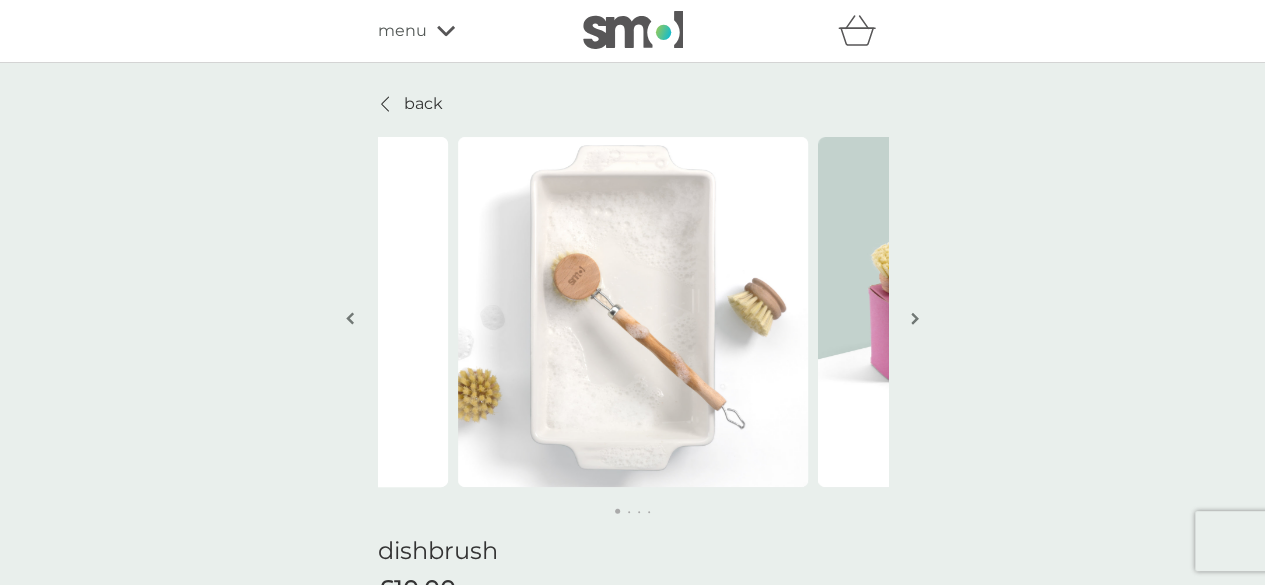 click at bounding box center (633, 312) 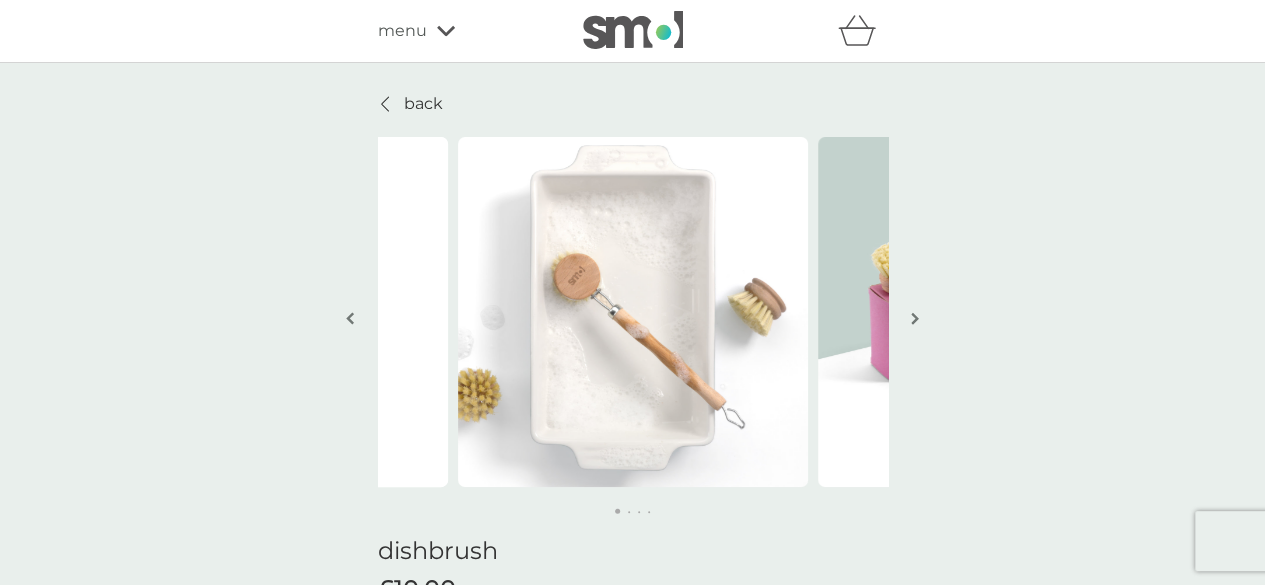 click at bounding box center [915, 318] 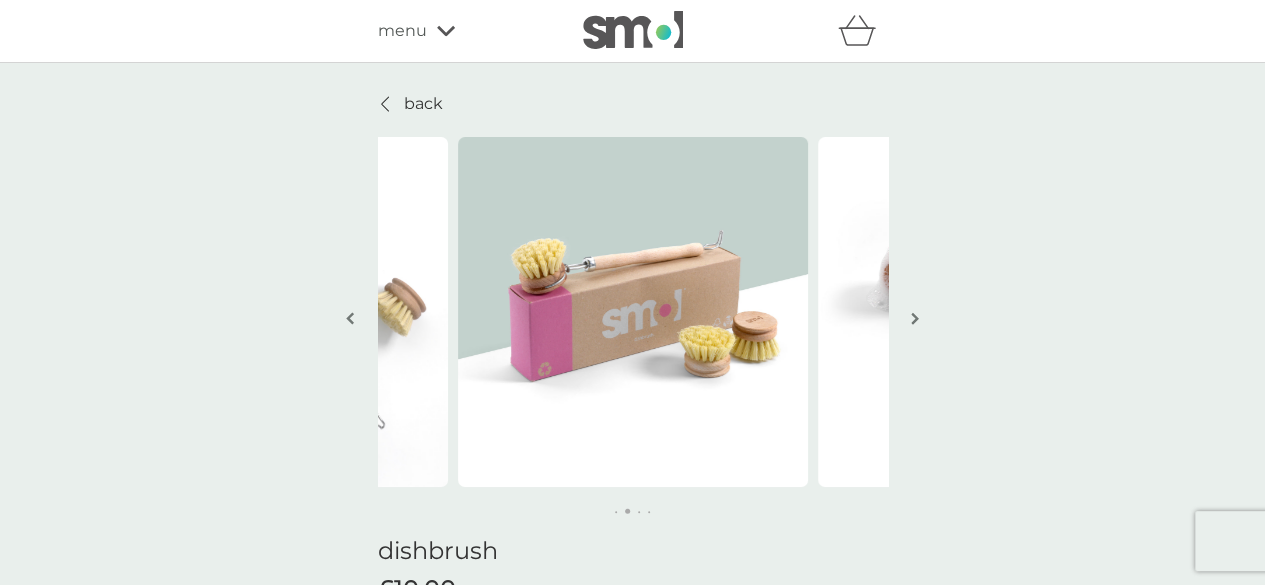 click at bounding box center (915, 318) 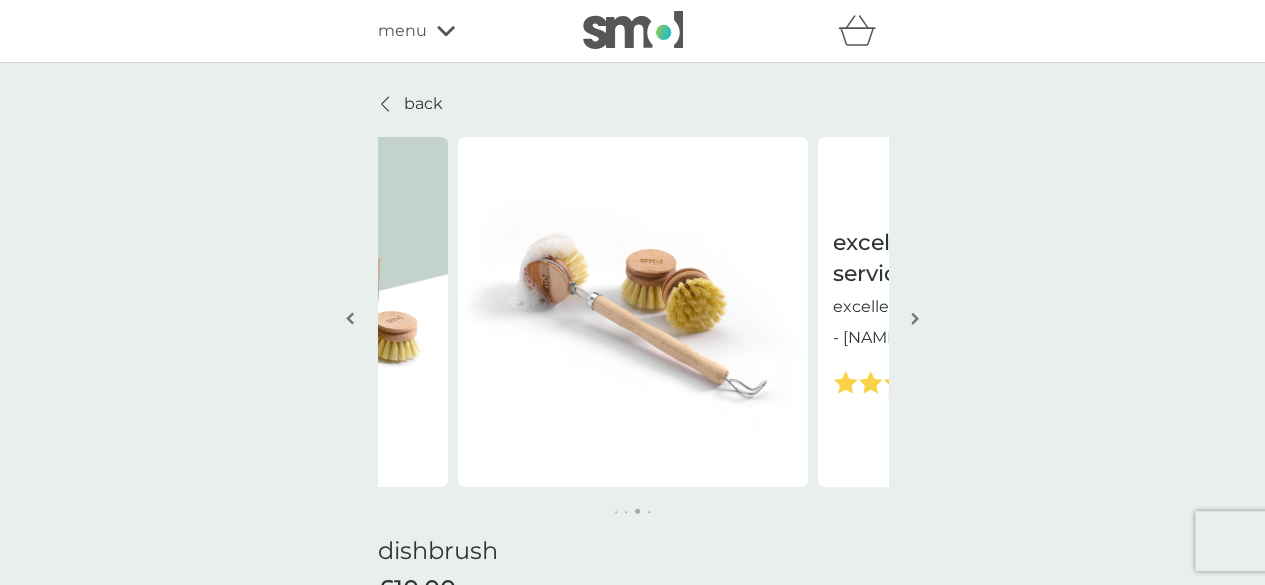 click at bounding box center (915, 318) 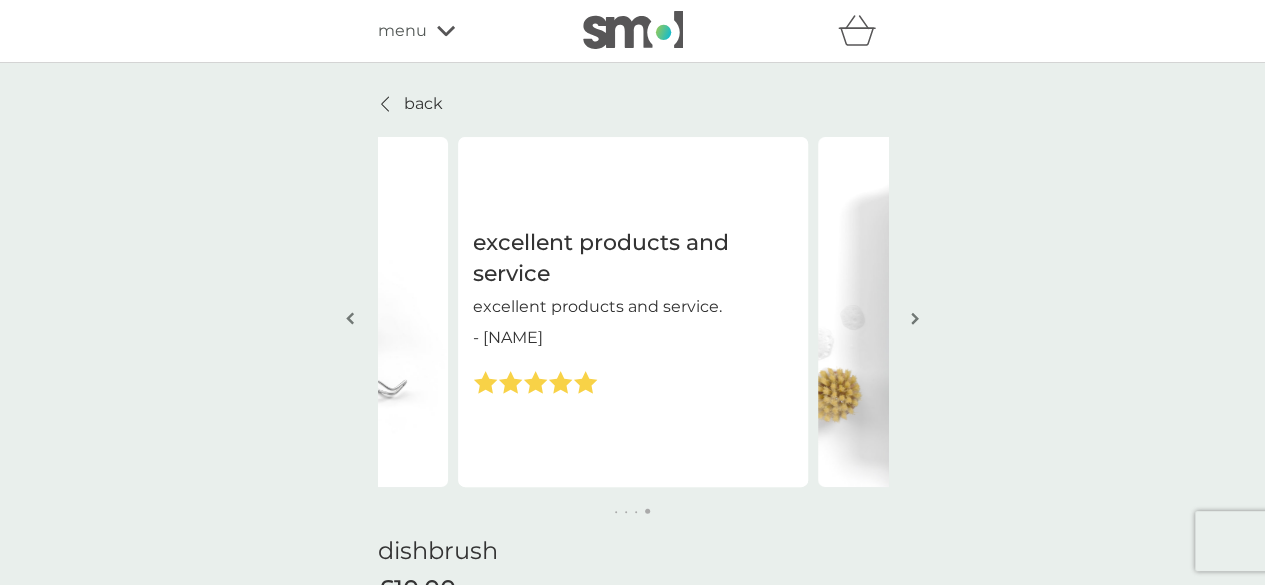 click at bounding box center (915, 318) 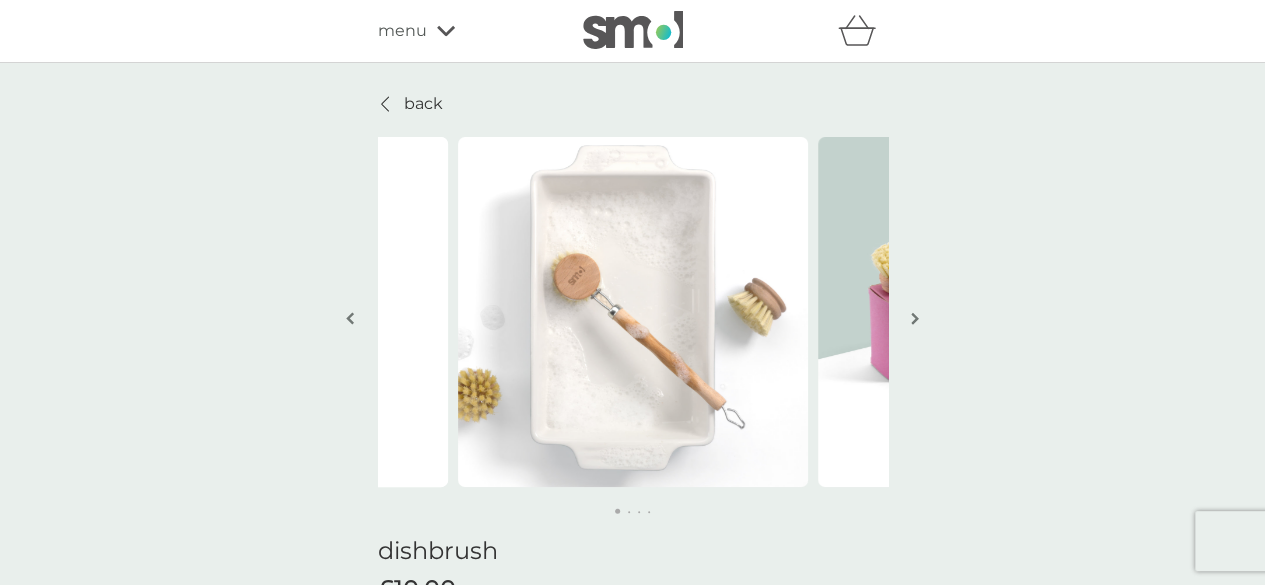 click at bounding box center (915, 318) 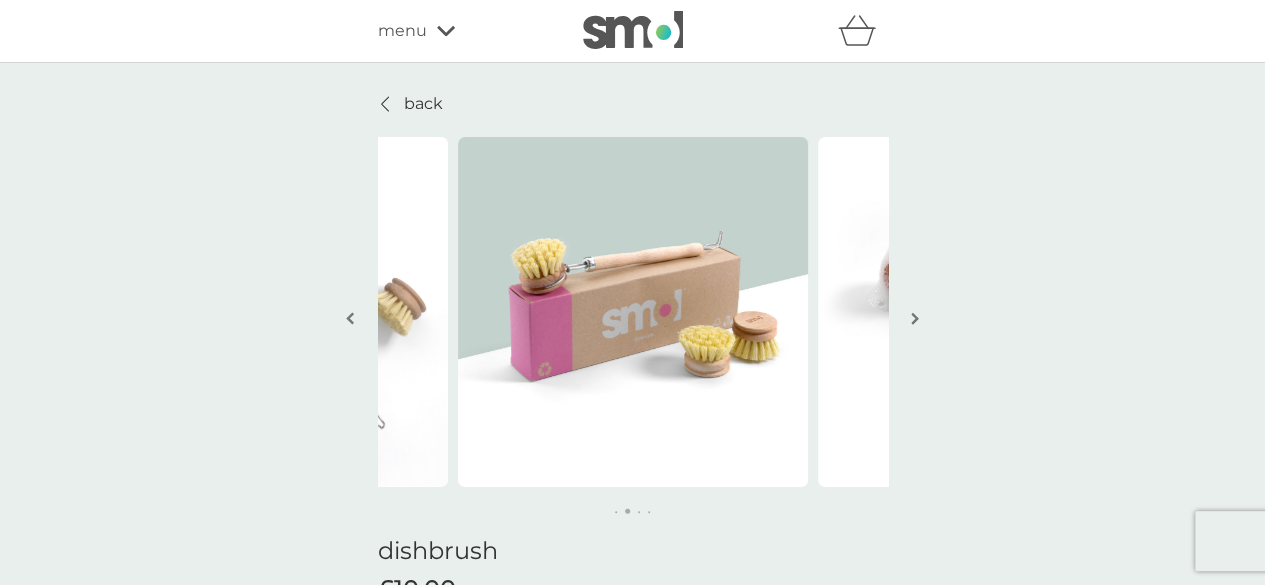 click at bounding box center (915, 318) 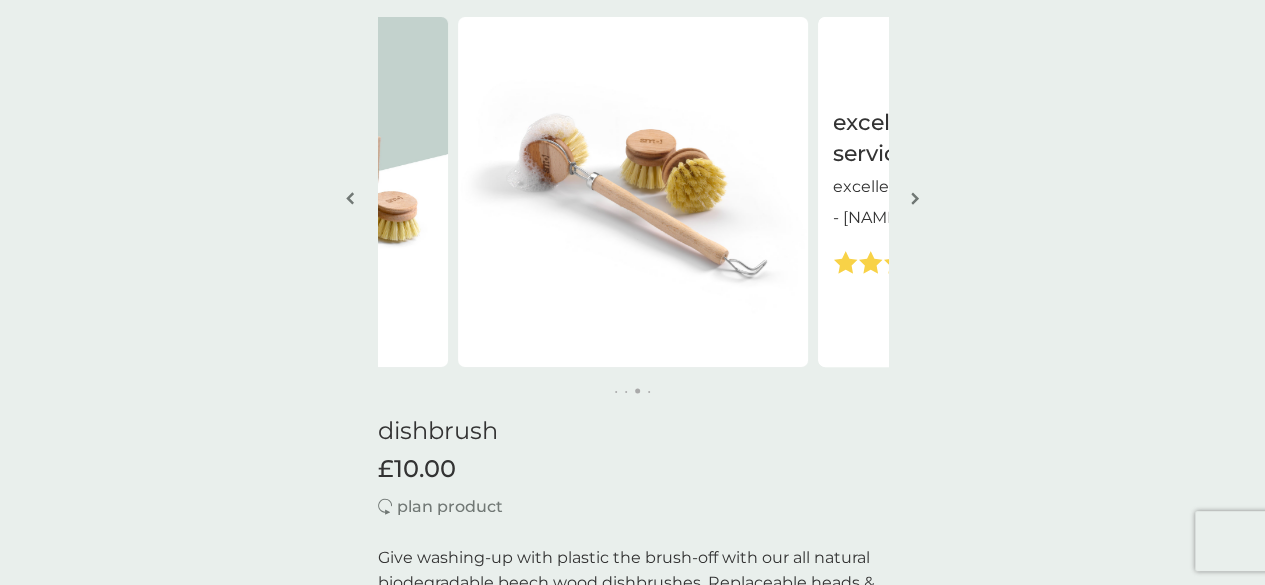 scroll, scrollTop: 0, scrollLeft: 0, axis: both 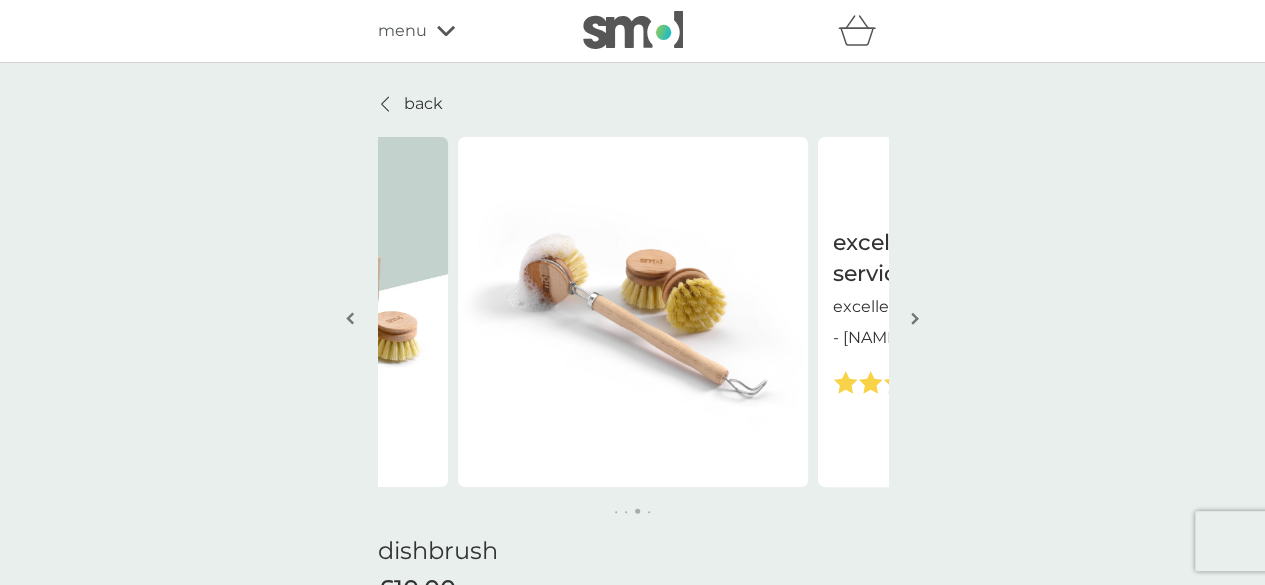 click 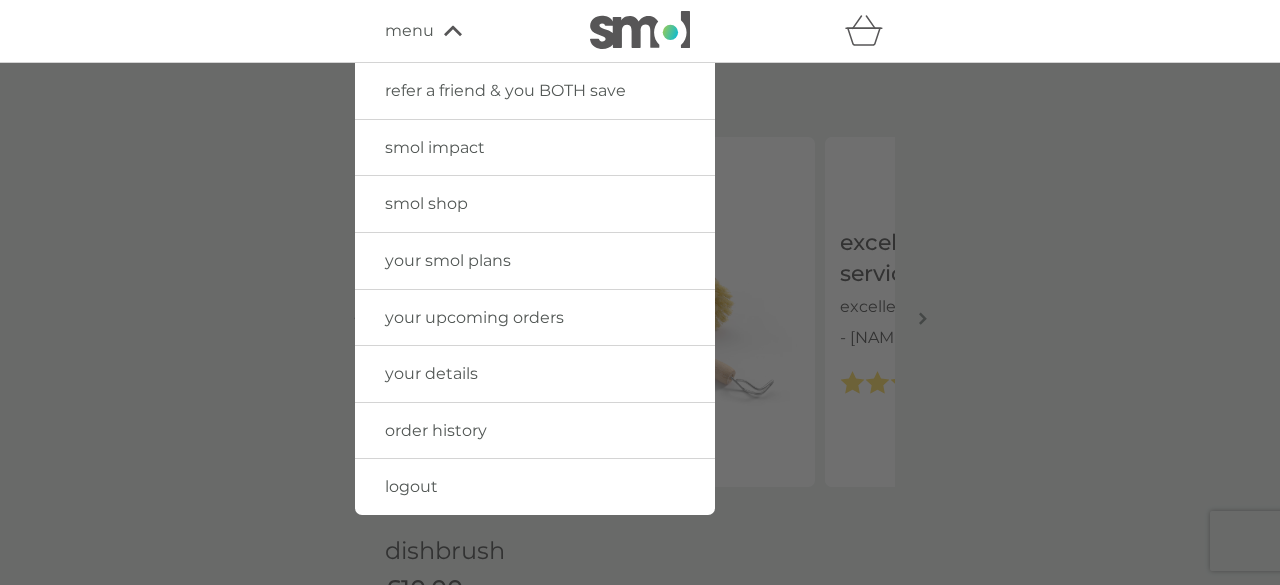 click on "your details" at bounding box center (431, 373) 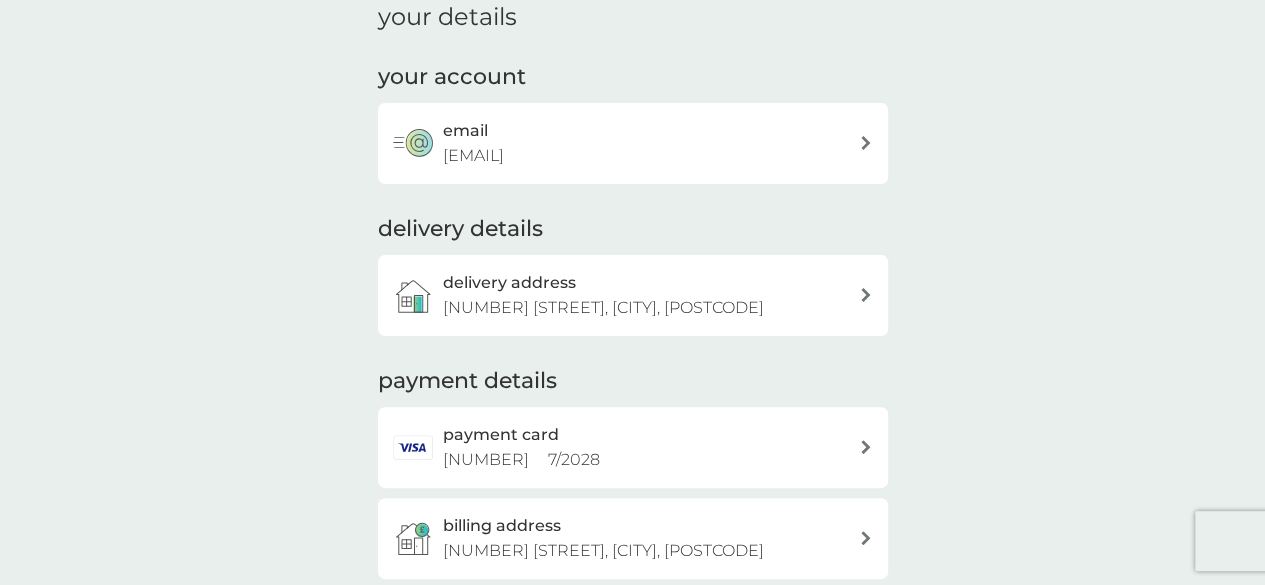 scroll, scrollTop: 200, scrollLeft: 0, axis: vertical 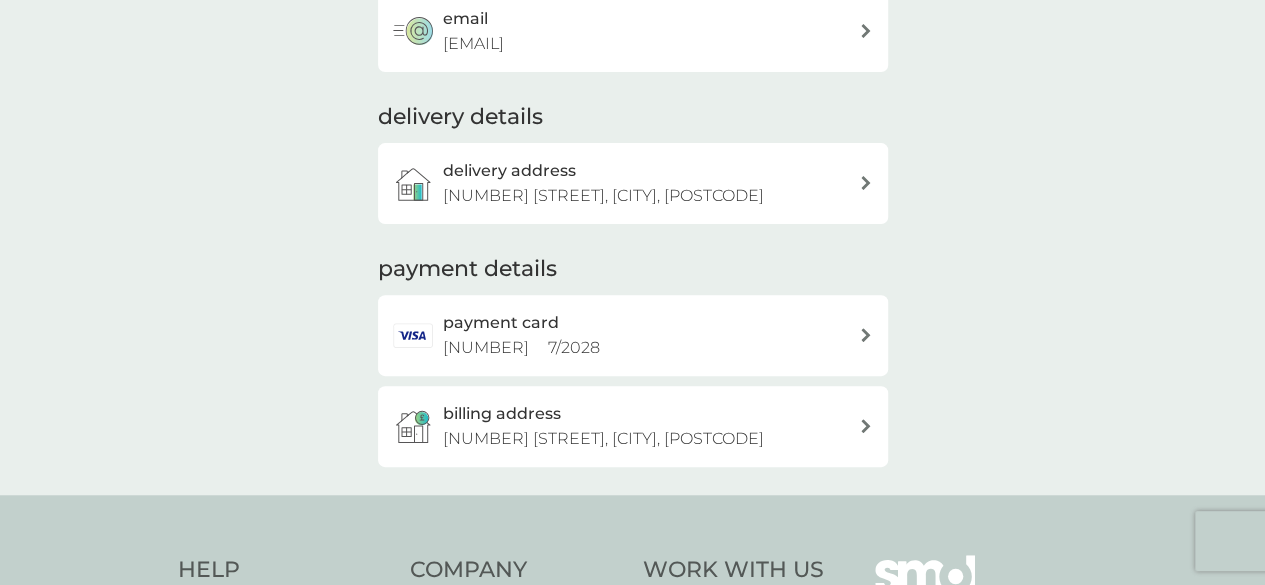 click on "[STREET], [CITY], [POSTCODE]" at bounding box center [633, 183] 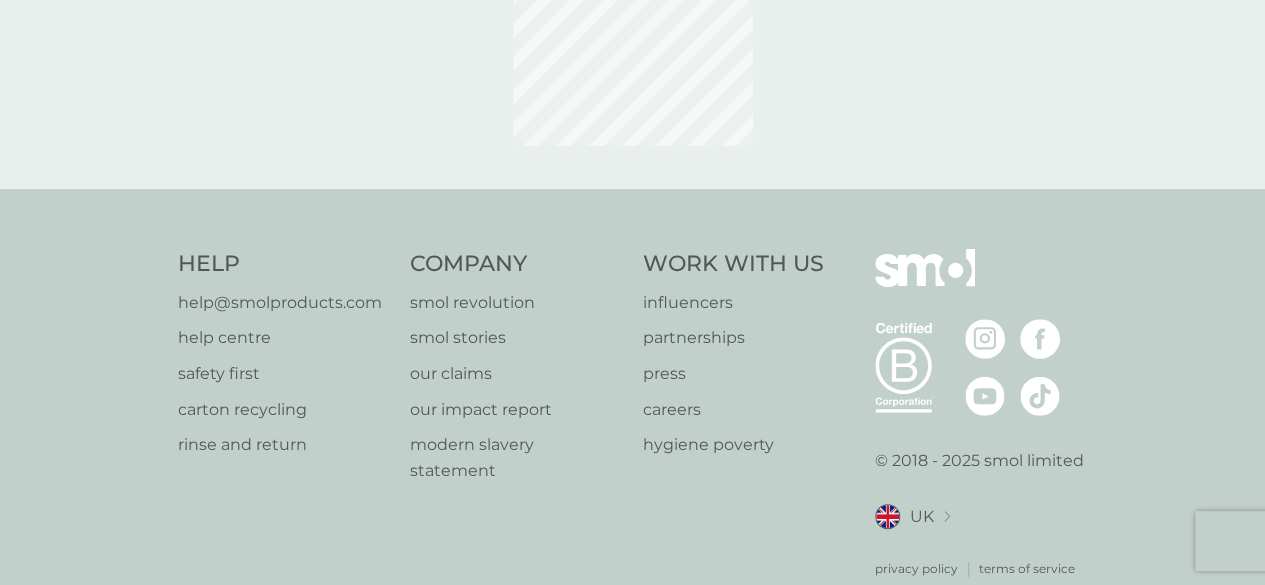 scroll, scrollTop: 0, scrollLeft: 0, axis: both 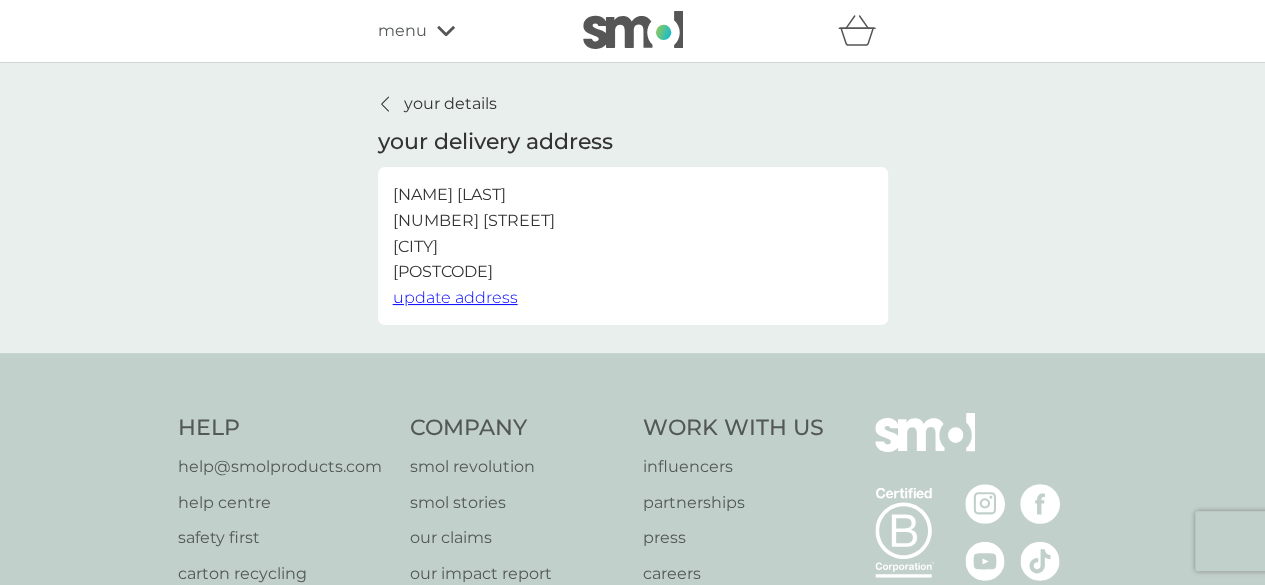 click on "update address" at bounding box center (455, 297) 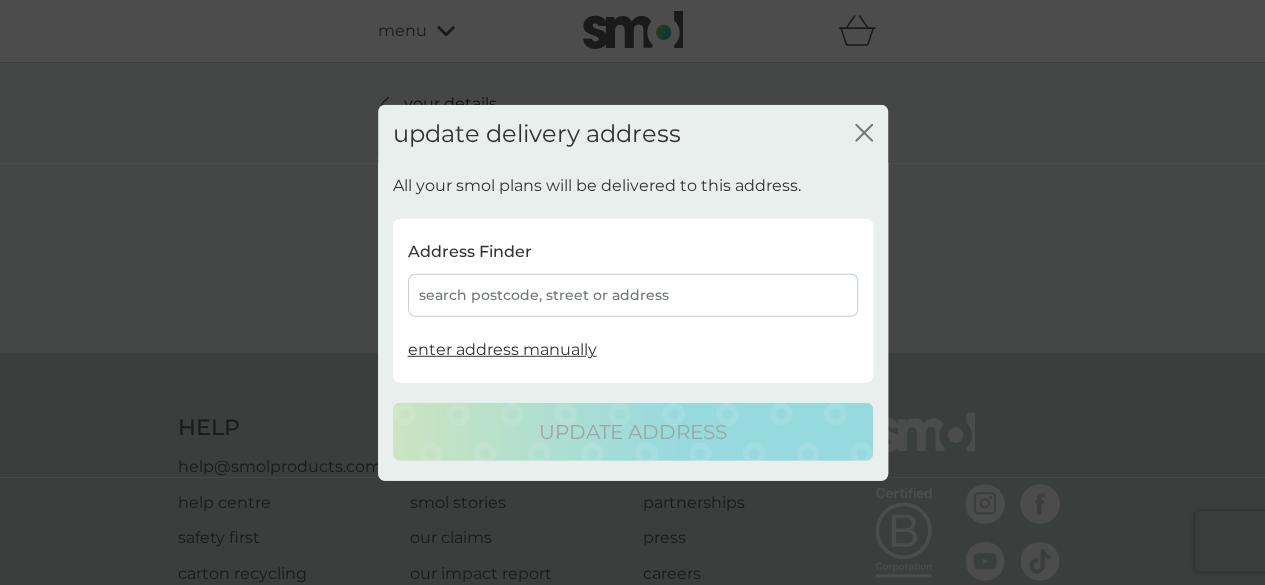 click on "search postcode, street or address" at bounding box center (633, 295) 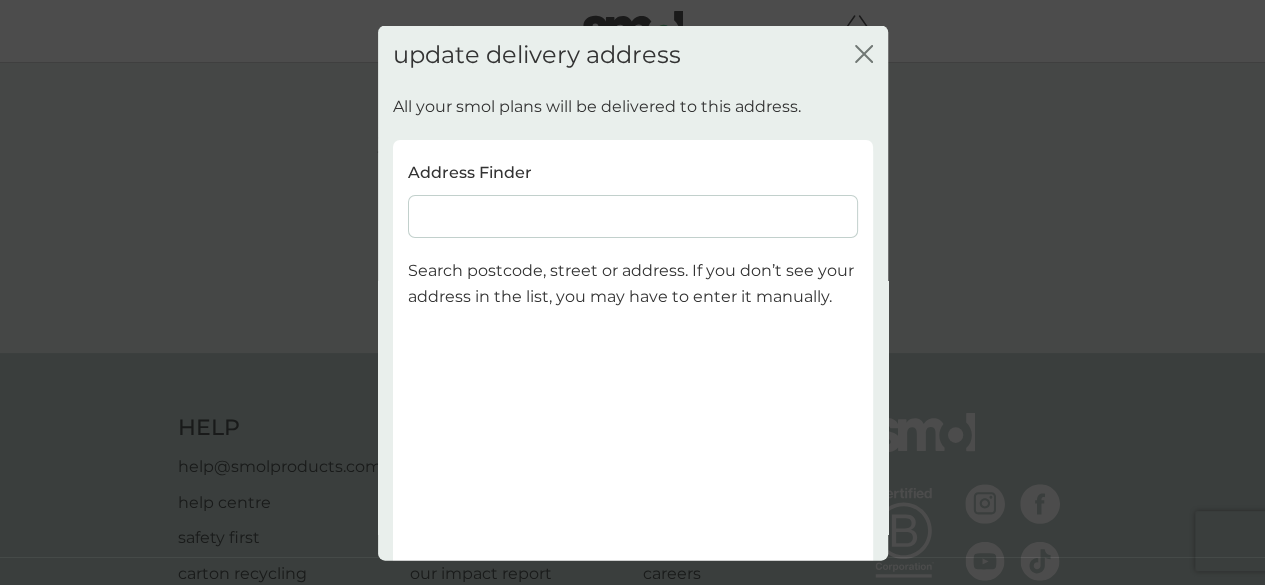 click at bounding box center [633, 216] 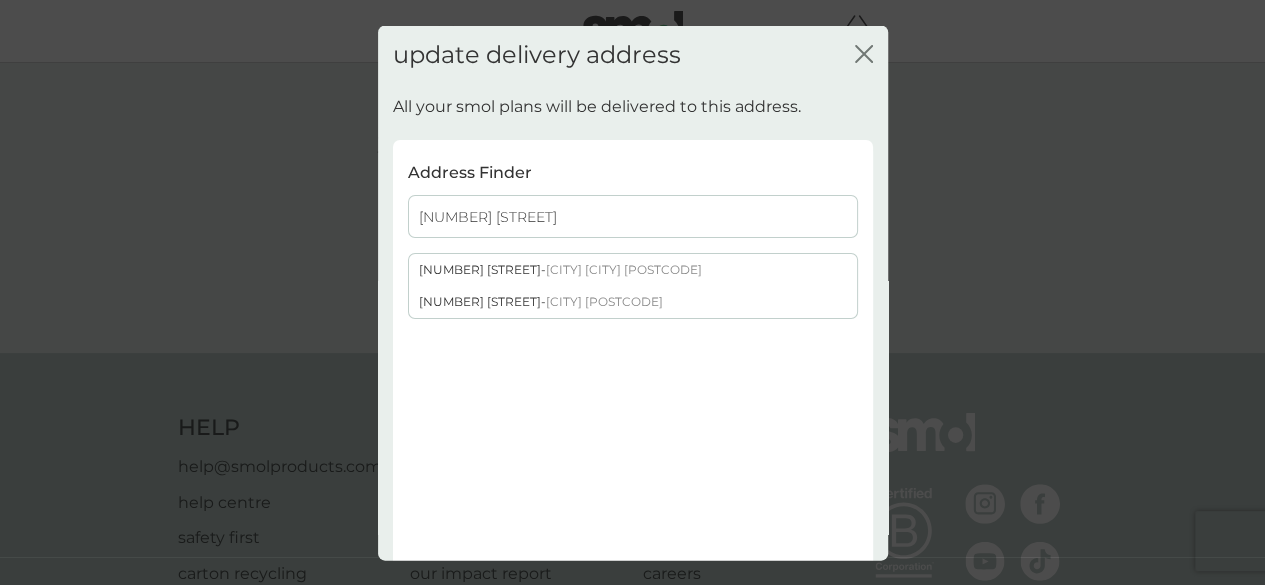 type on "[NUMBER] [STREET]" 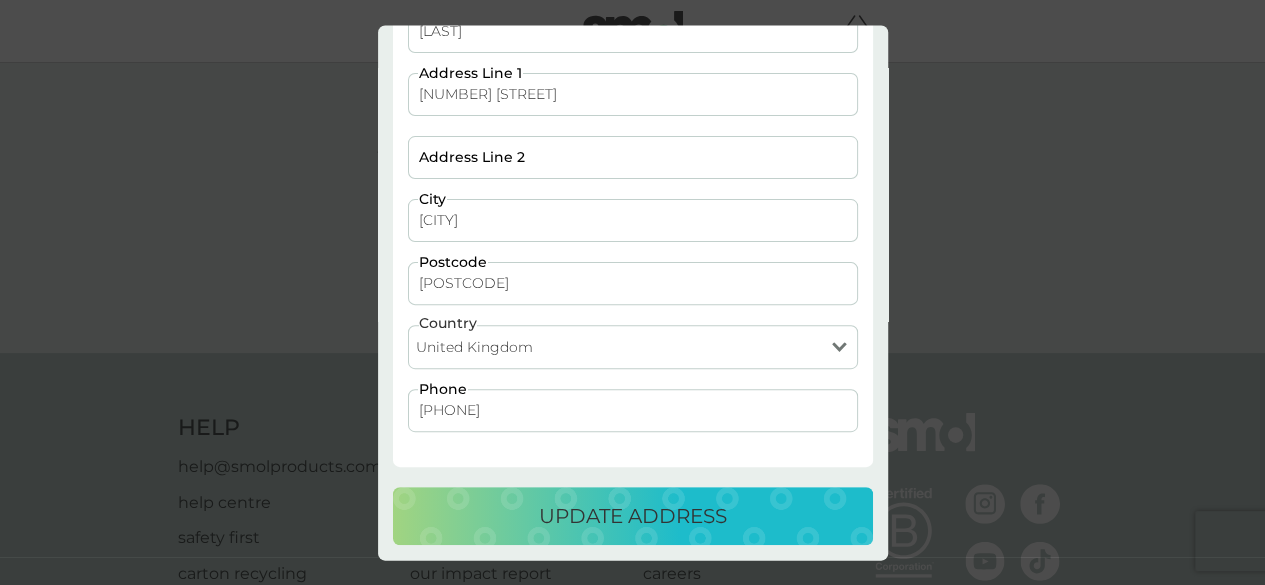 scroll, scrollTop: 215, scrollLeft: 0, axis: vertical 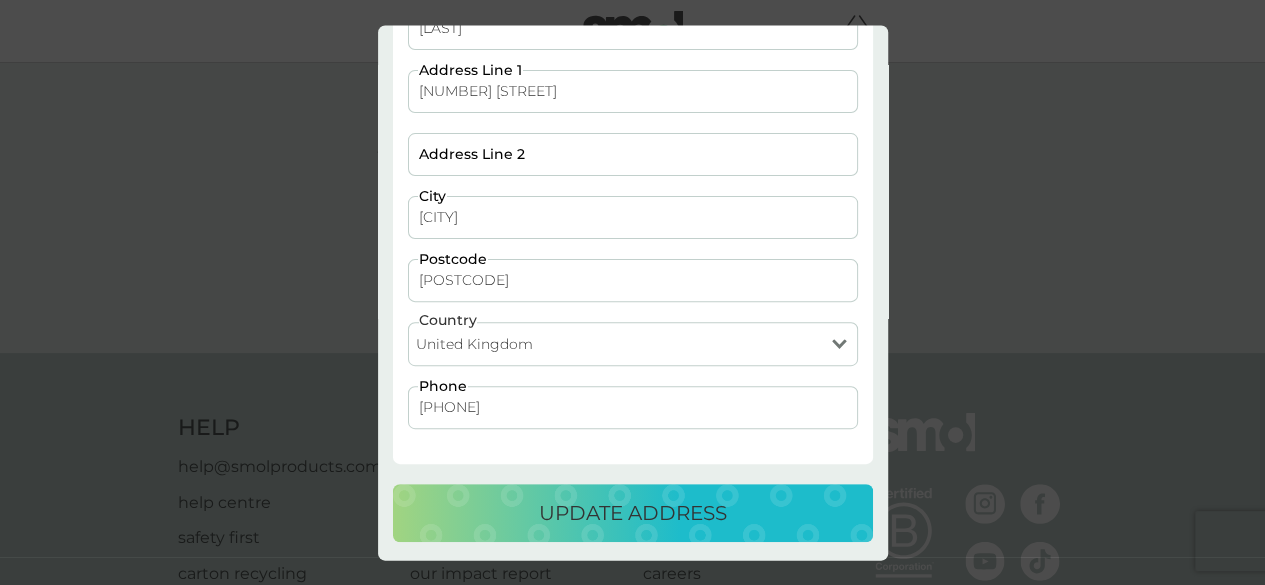click on "update address" at bounding box center [633, 513] 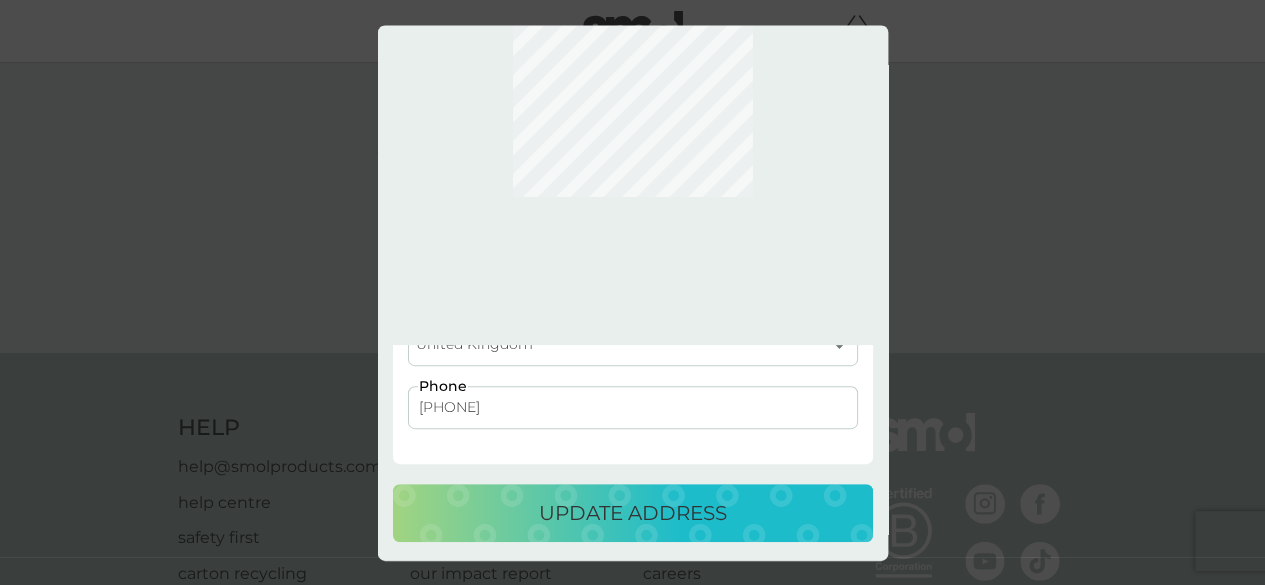 scroll, scrollTop: 0, scrollLeft: 0, axis: both 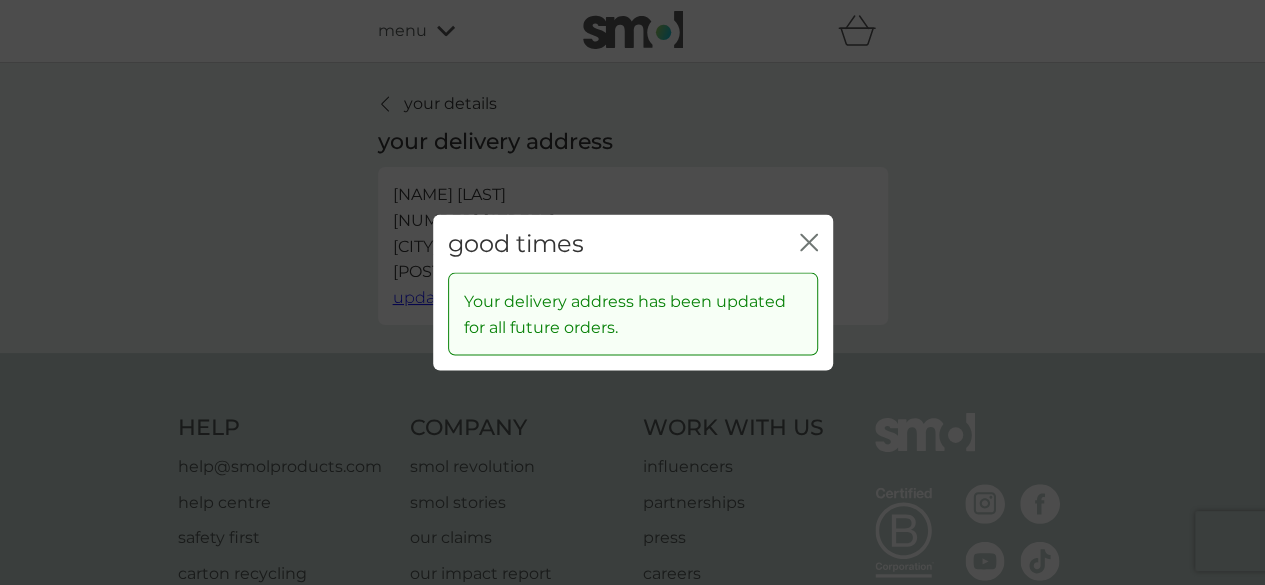click on "close" 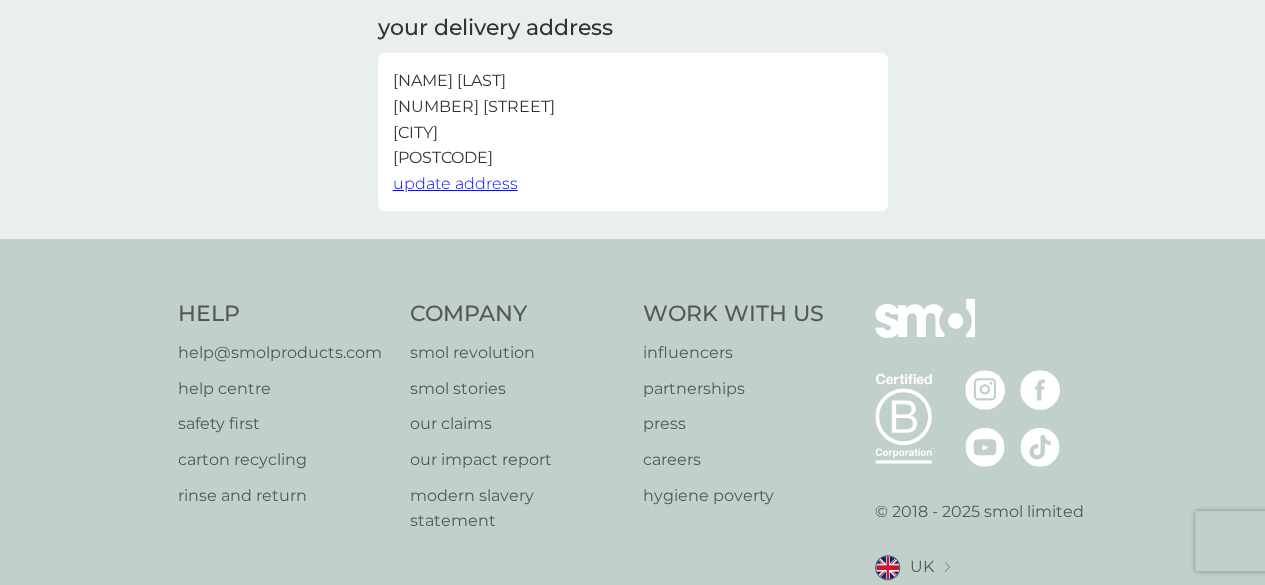 scroll, scrollTop: 0, scrollLeft: 0, axis: both 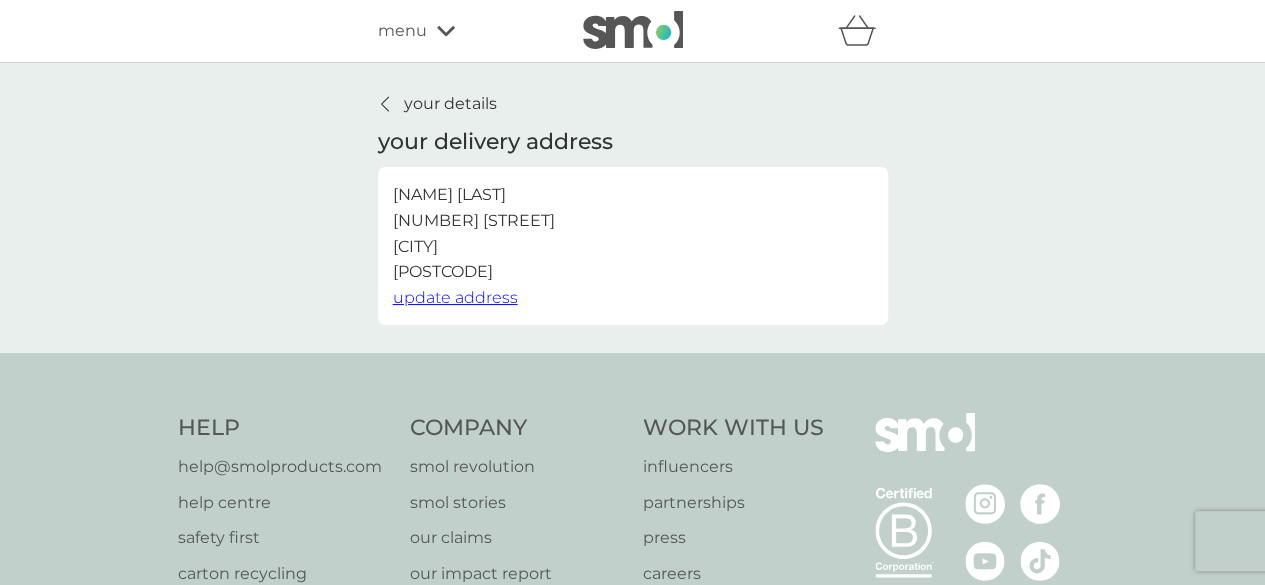click on "your details" at bounding box center (450, 104) 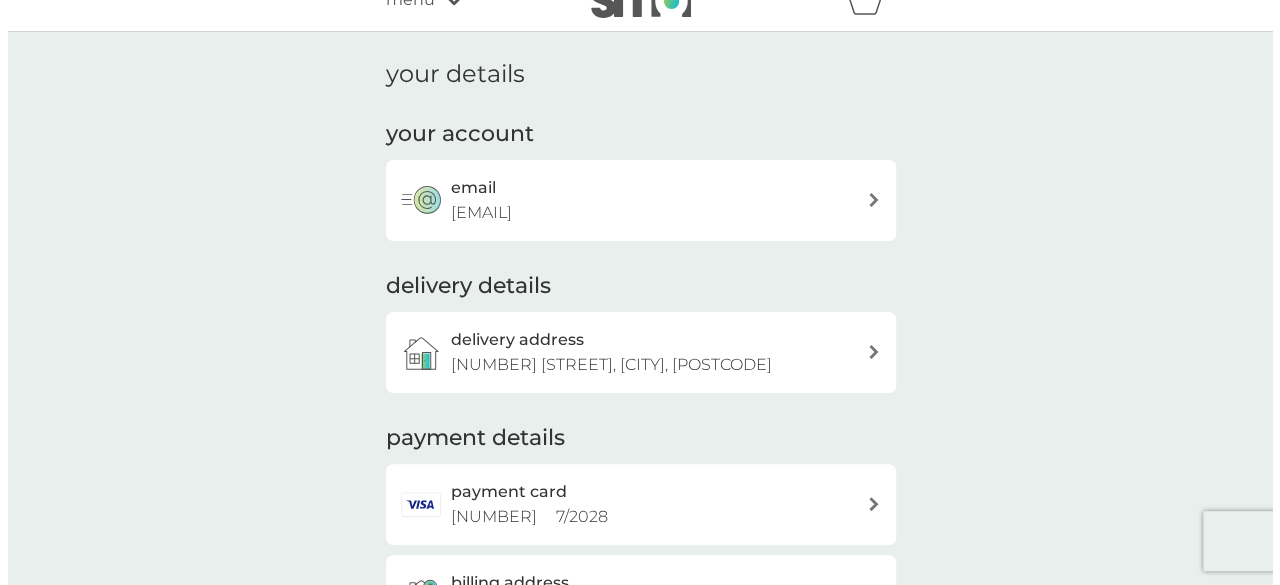 scroll, scrollTop: 0, scrollLeft: 0, axis: both 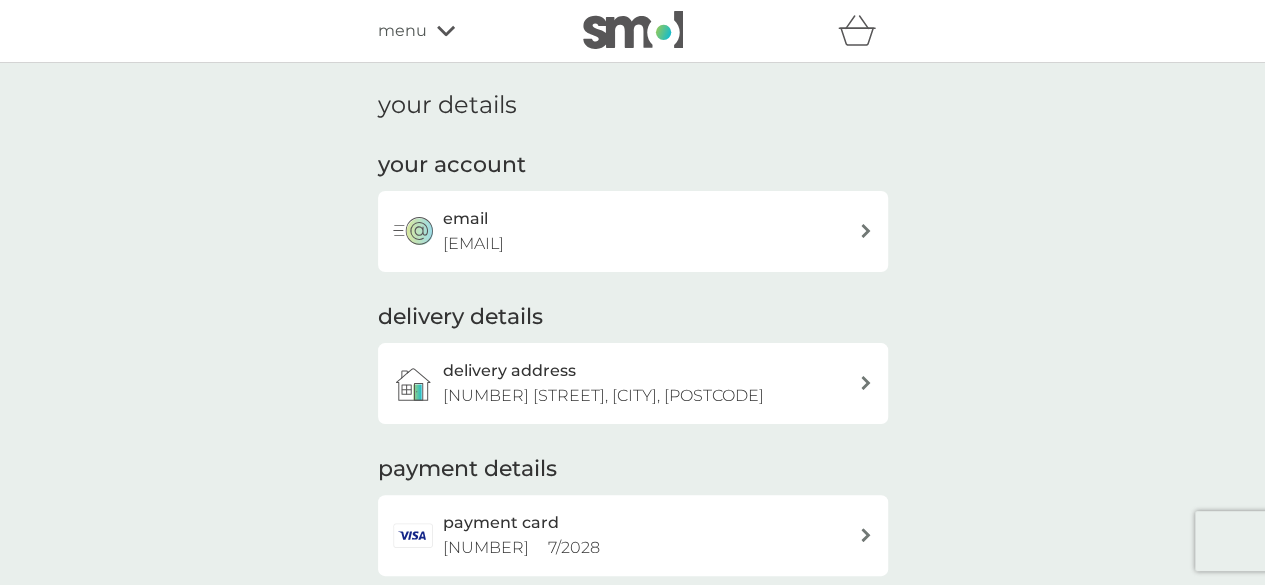 click on "menu" at bounding box center (402, 31) 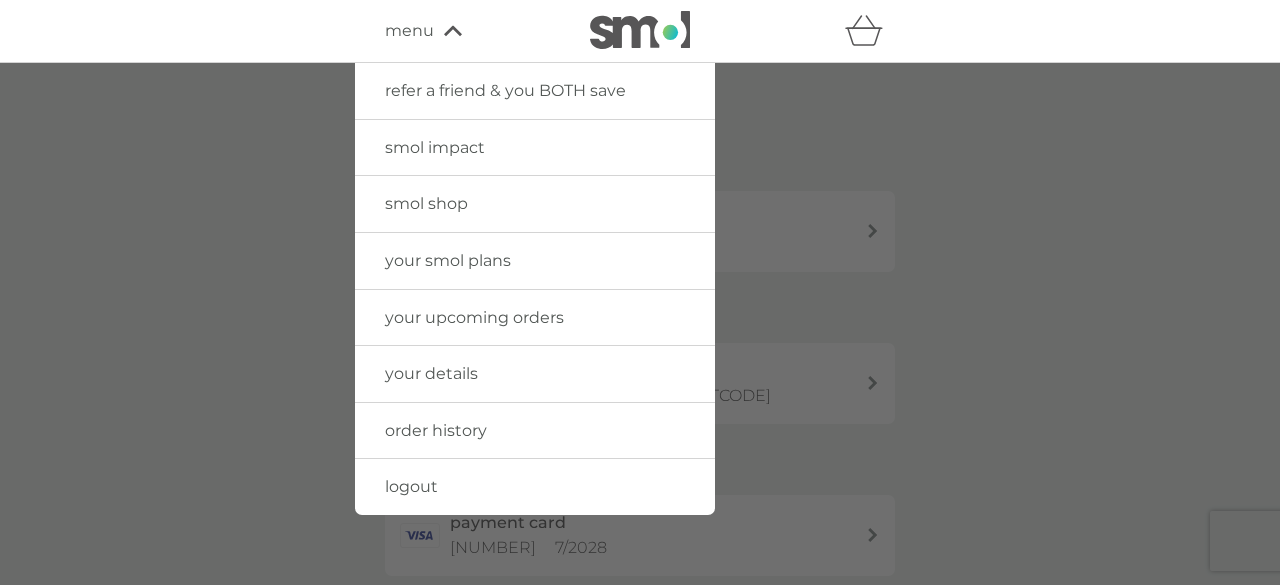 click on "logout" at bounding box center [411, 486] 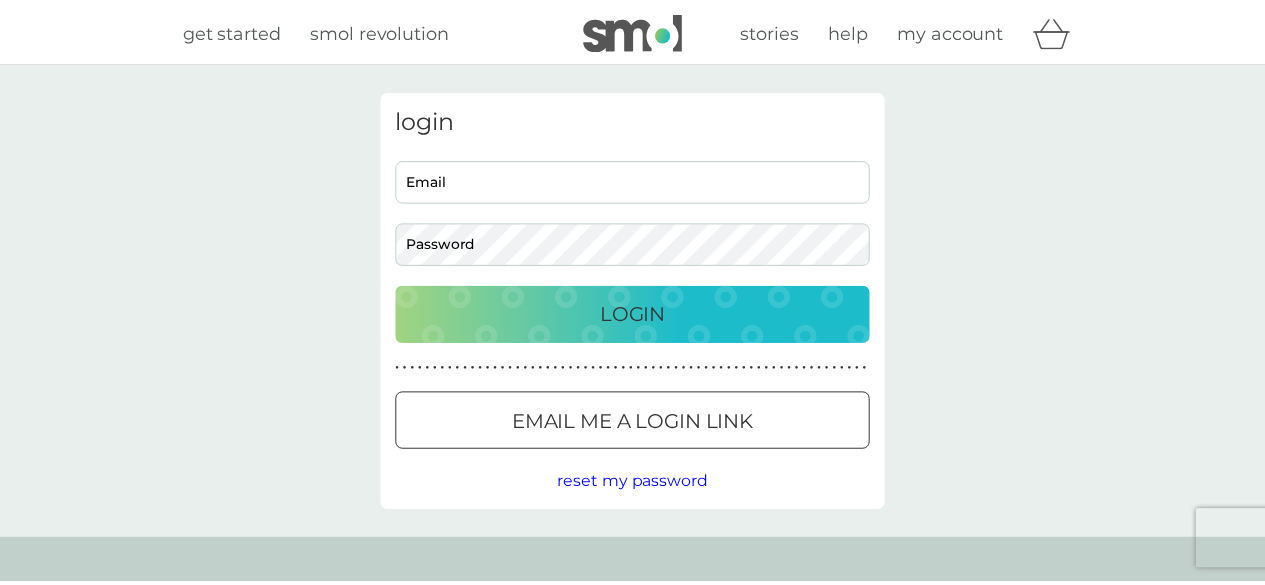 scroll, scrollTop: 0, scrollLeft: 0, axis: both 